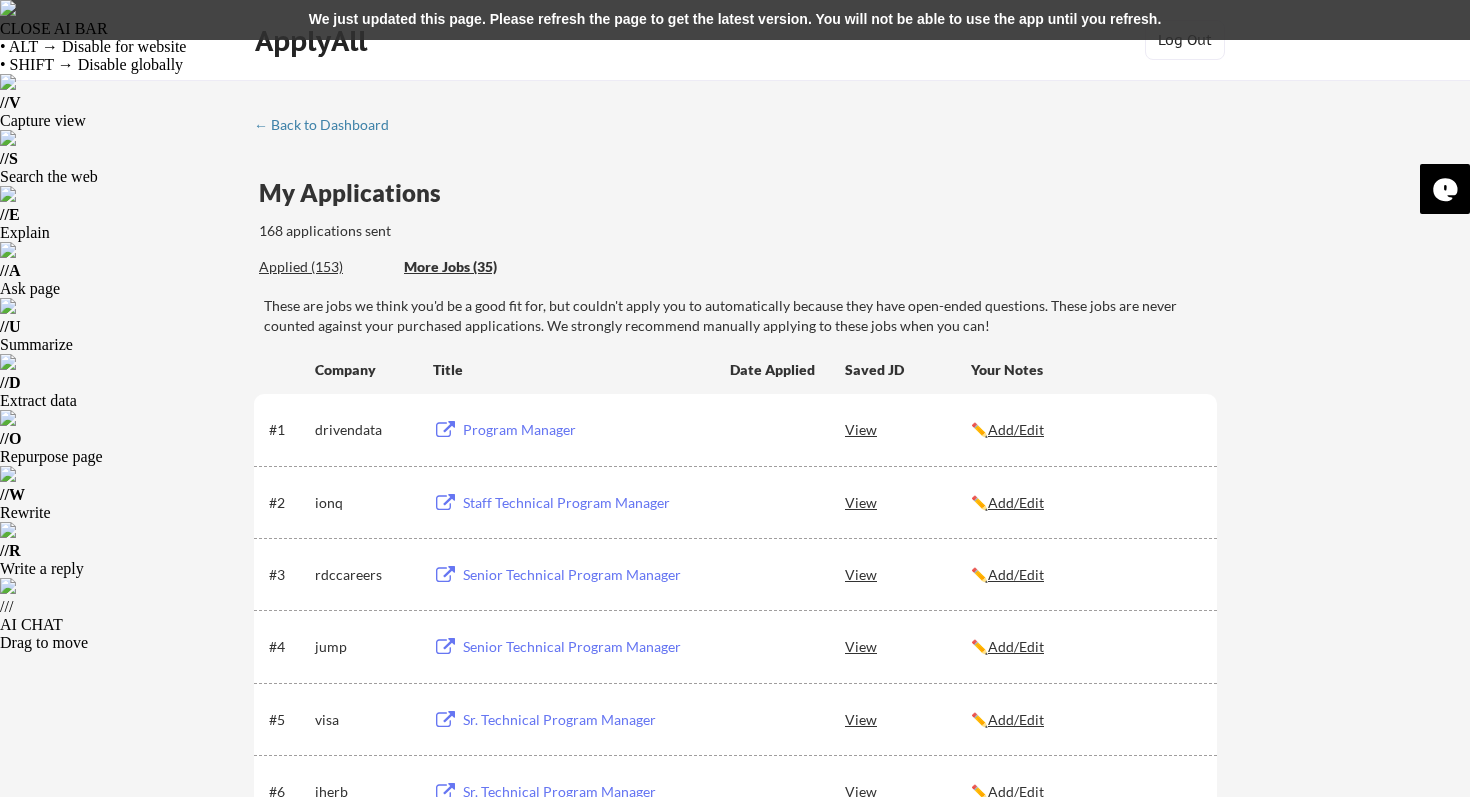 scroll, scrollTop: 0, scrollLeft: 0, axis: both 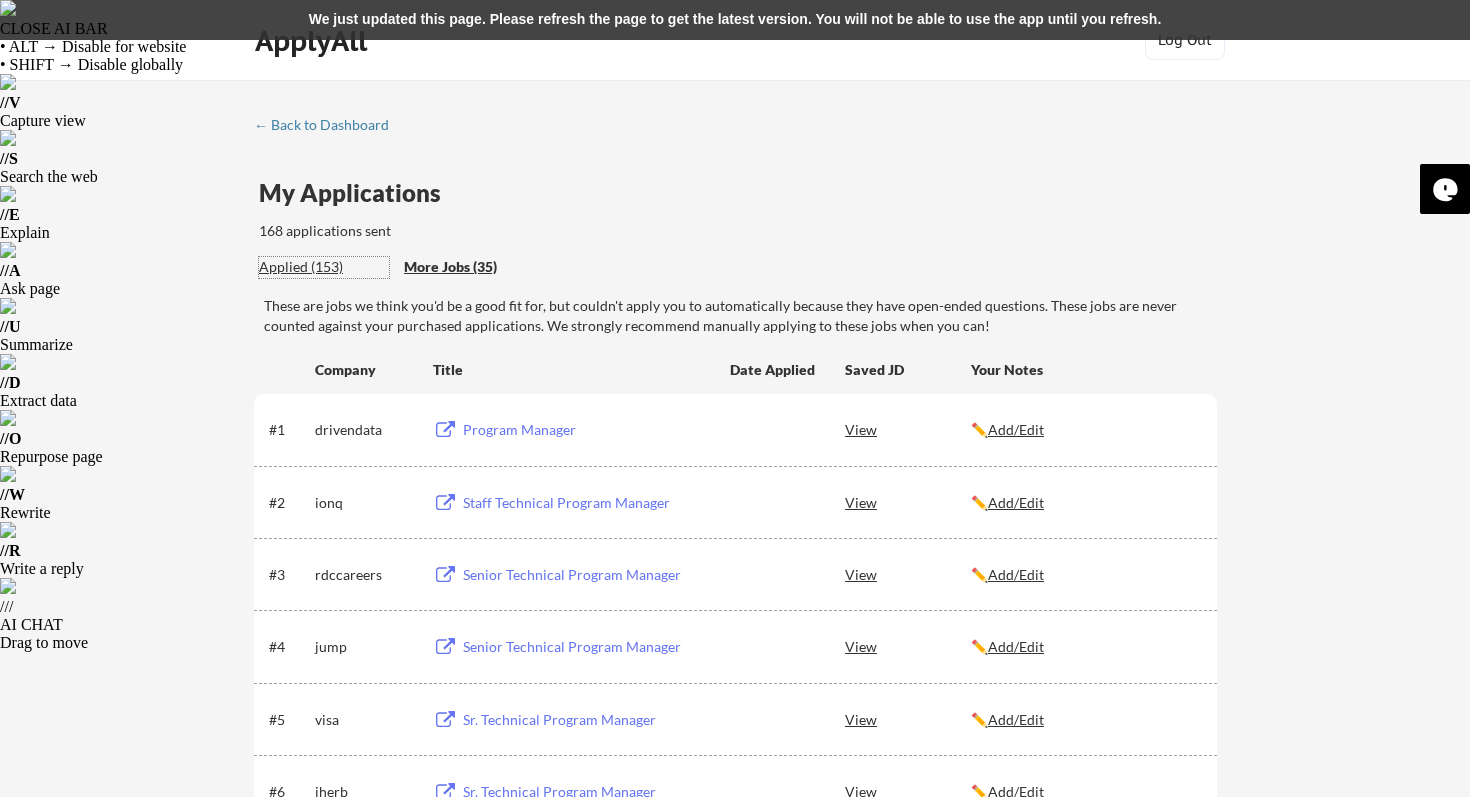click on "Applied (153)" at bounding box center (324, 267) 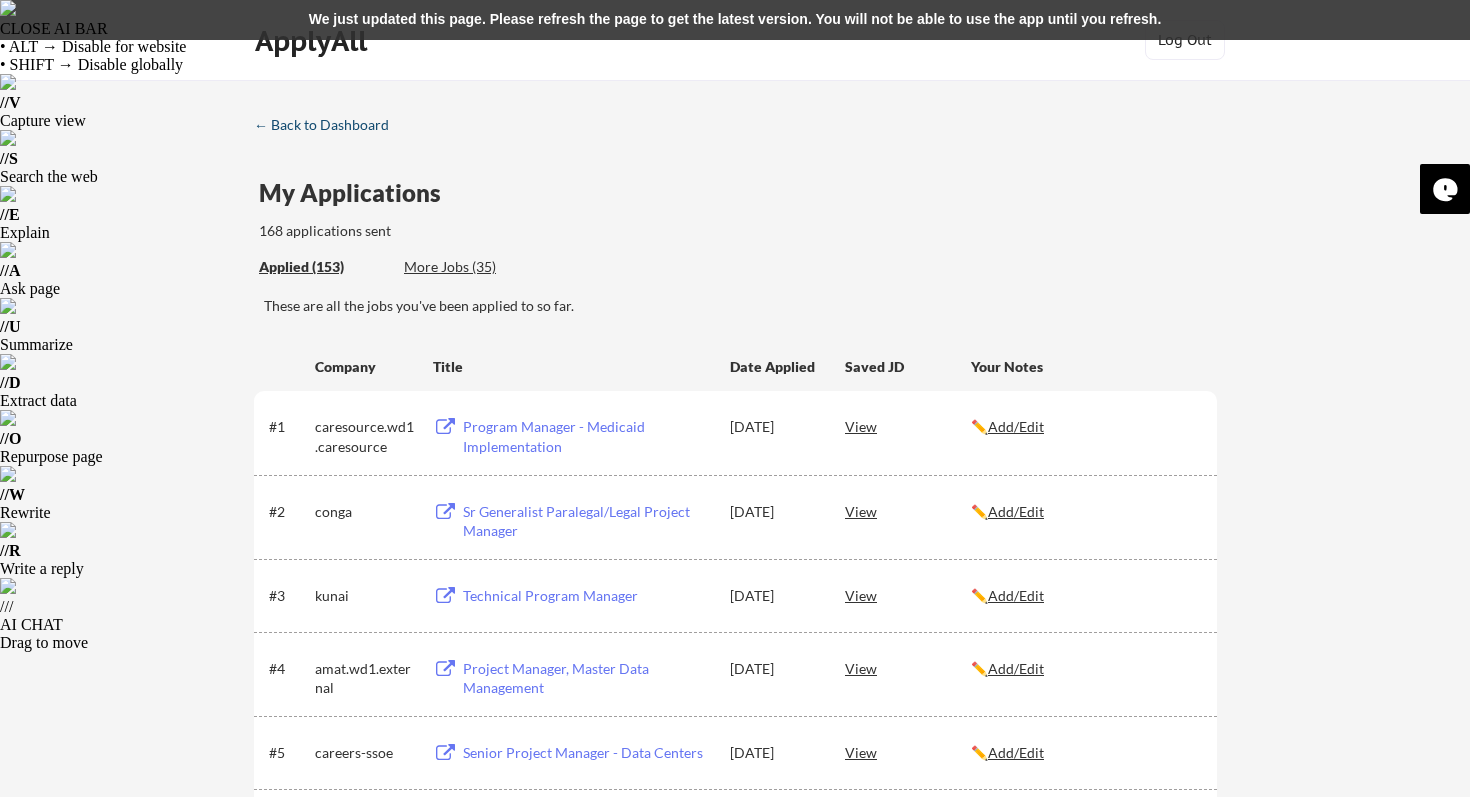 click on "← Back to Dashboard" at bounding box center [329, 125] 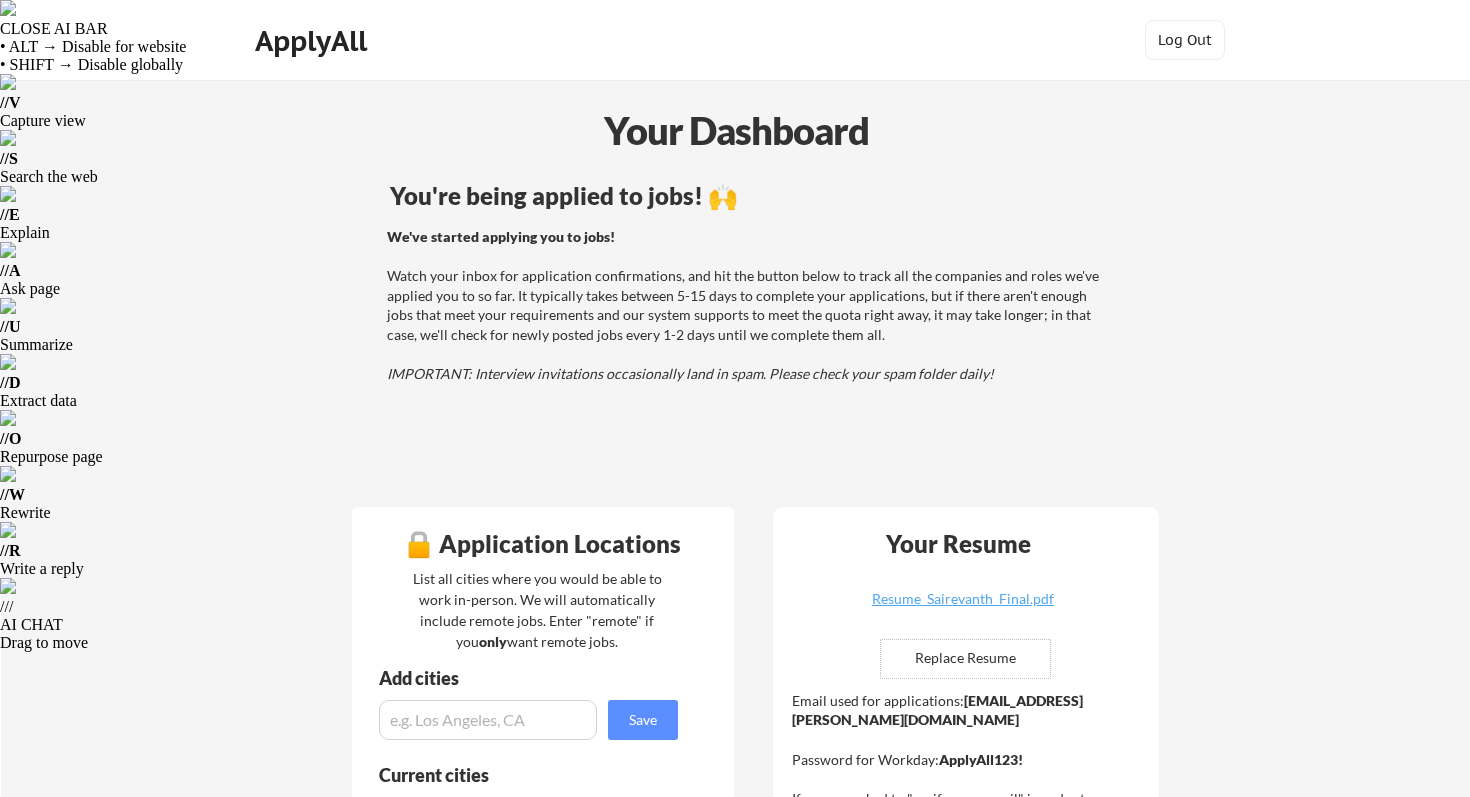 scroll, scrollTop: 0, scrollLeft: 0, axis: both 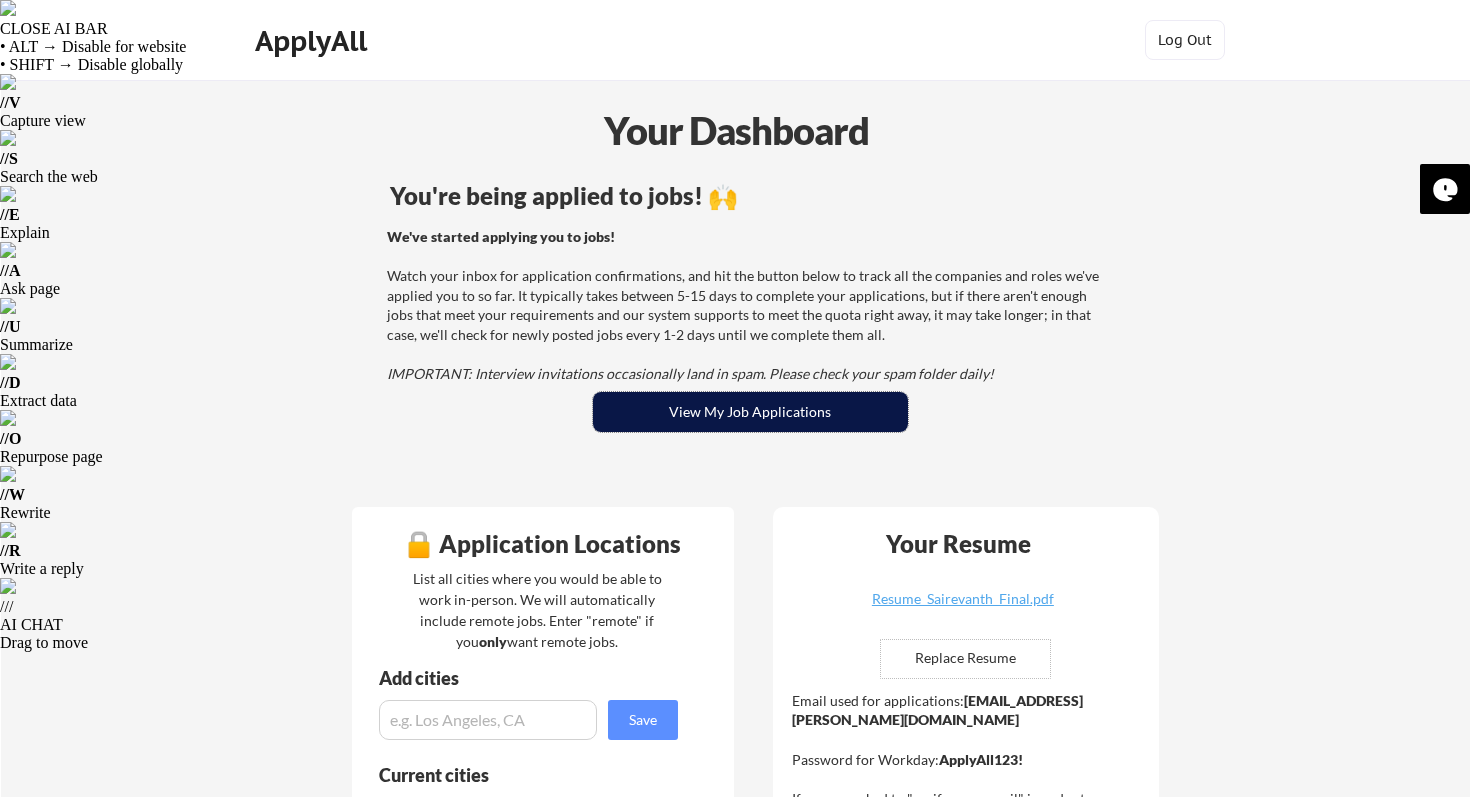 click on "View My Job Applications" at bounding box center [750, 412] 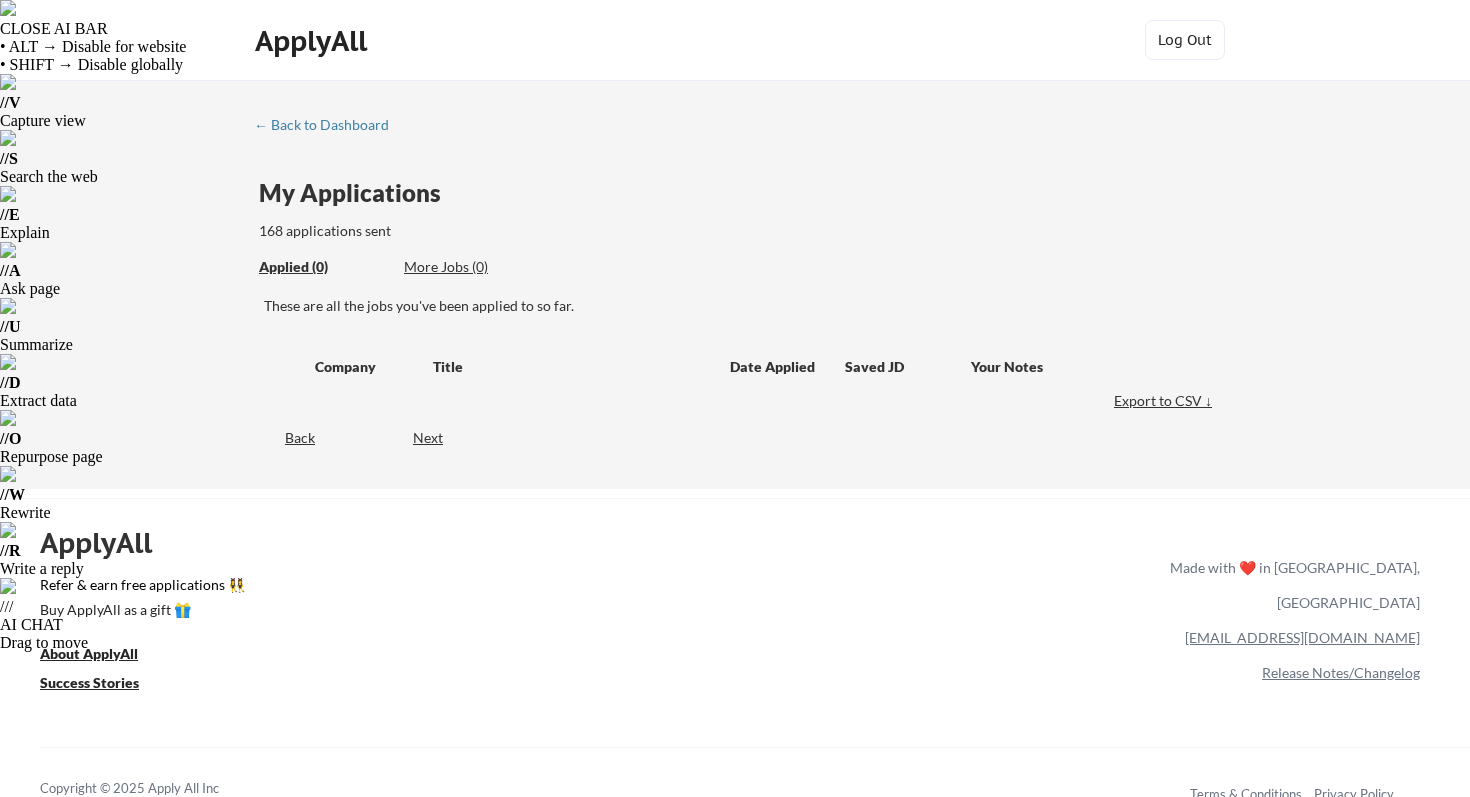 scroll, scrollTop: 0, scrollLeft: 0, axis: both 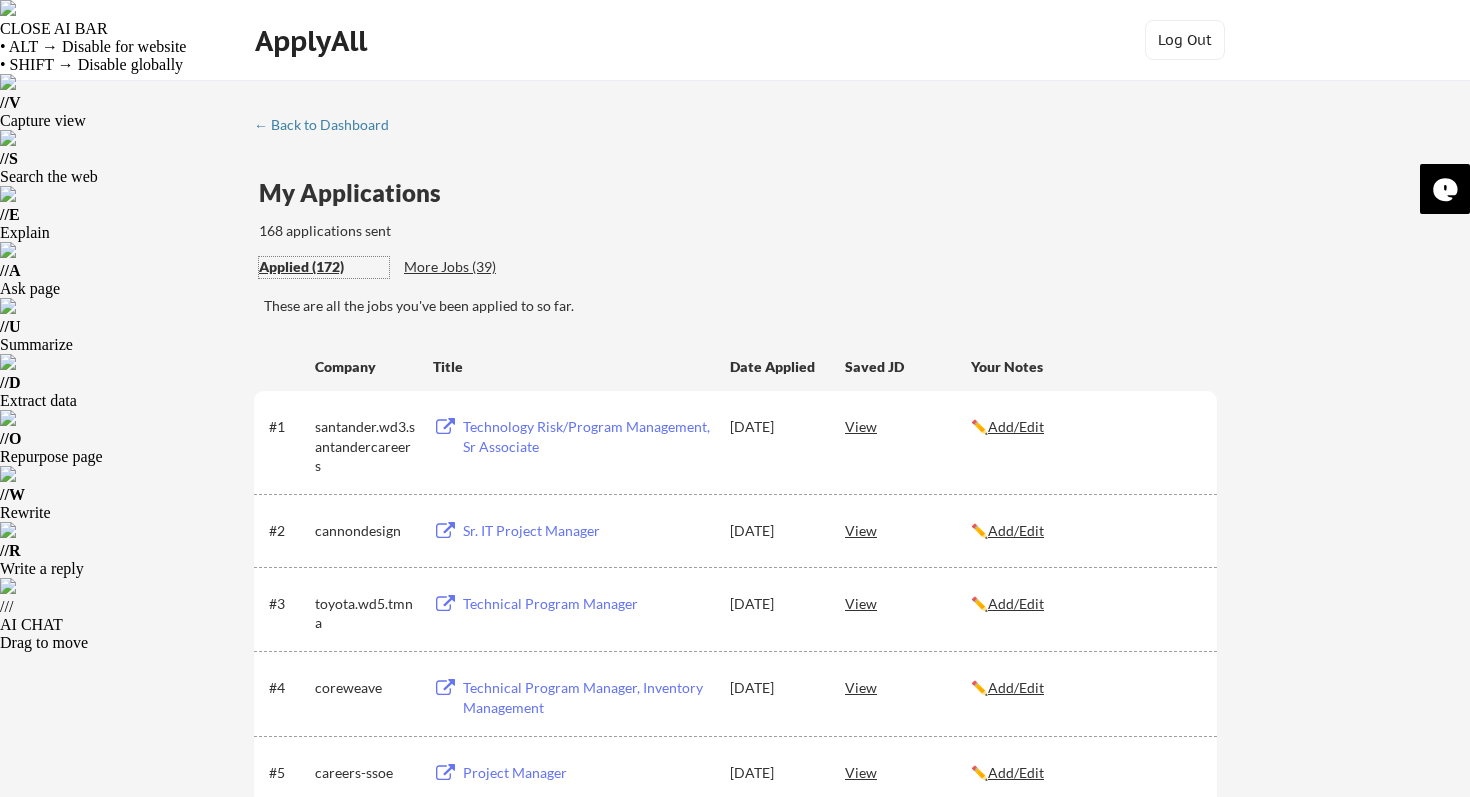 click on "Applied (172)" at bounding box center [324, 267] 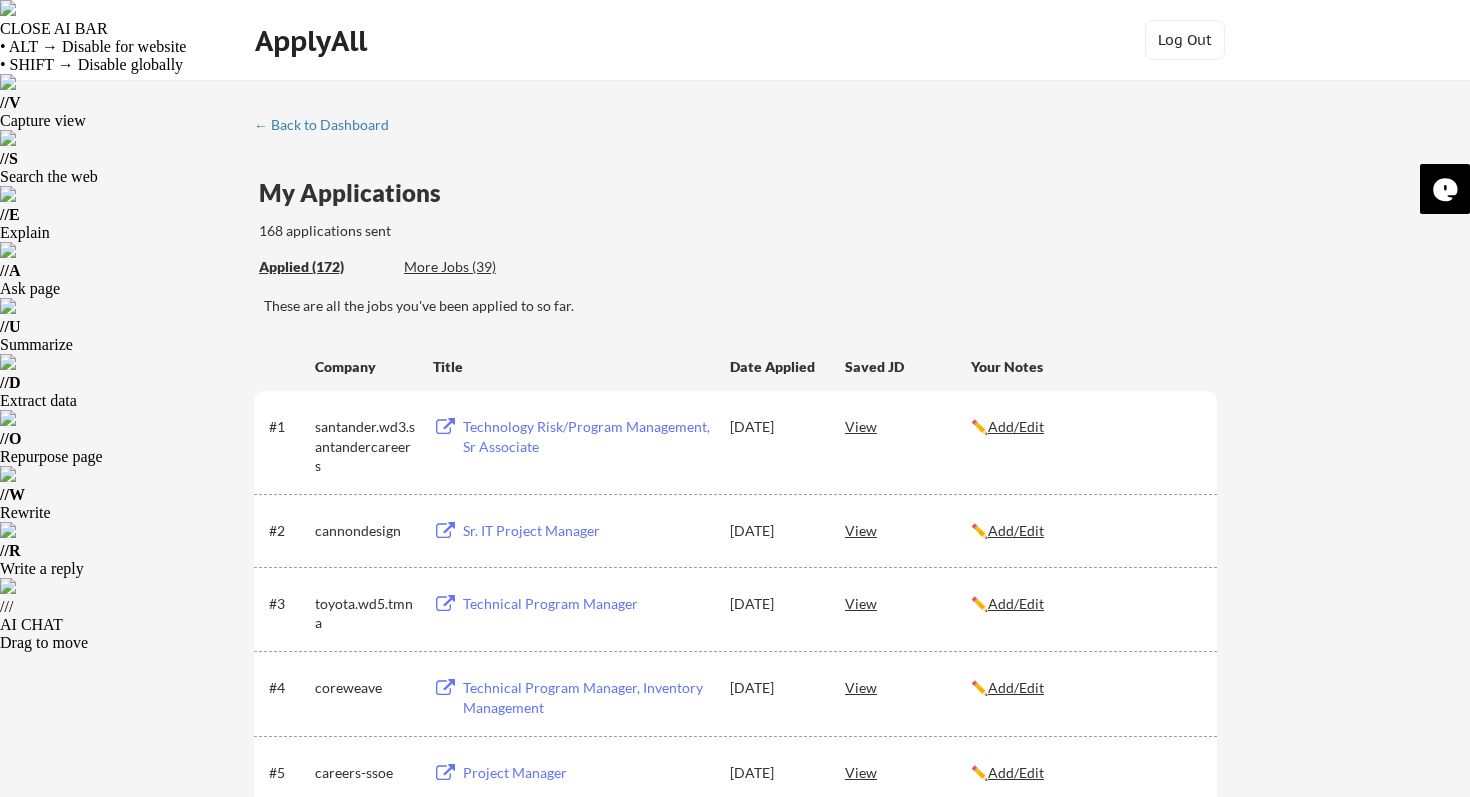 click on "← Back to Dashboard My Applications 168 applications sent Applied (172) More Jobs (39) These are all the jobs you've been applied to so far.  Company Title Date Applied Saved JD Your Notes #1 santander.wd3.santandercareers Technology Risk/Program Management, Sr Associate Jul 23, 2025 View    ✏️  Add/Edit
#2 cannondesign Sr. IT Project Manager  Jul 23, 2025 View    ✏️  Add/Edit
#3 toyota.wd5.tmna Technical Program Manager Jul 23, 2025 View    ✏️  Add/Edit
#4 coreweave Technical Program Manager, Inventory Management Jul 23, 2025 View    ✏️  Add/Edit
#5 careers-ssoe Project Manager Jul 22, 2025 View    ✏️  Add/Edit
#6 pindropsecurity Principal Project Manager Jul 22, 2025 View    ✏️  Add/Edit
#7 Resilience Technical Project Manager Jul 22, 2025 View    ✏️  Add/Edit
#8 careers-cotiviti Artificial Intelligence AI Program Manager Jul 22, 2025 View    ✏️  Add/Edit
#9 nttdata Global Program Manager Jul 22, 2025 View    ✏️  Add/Edit
#10 netflix" at bounding box center [735, 4305] 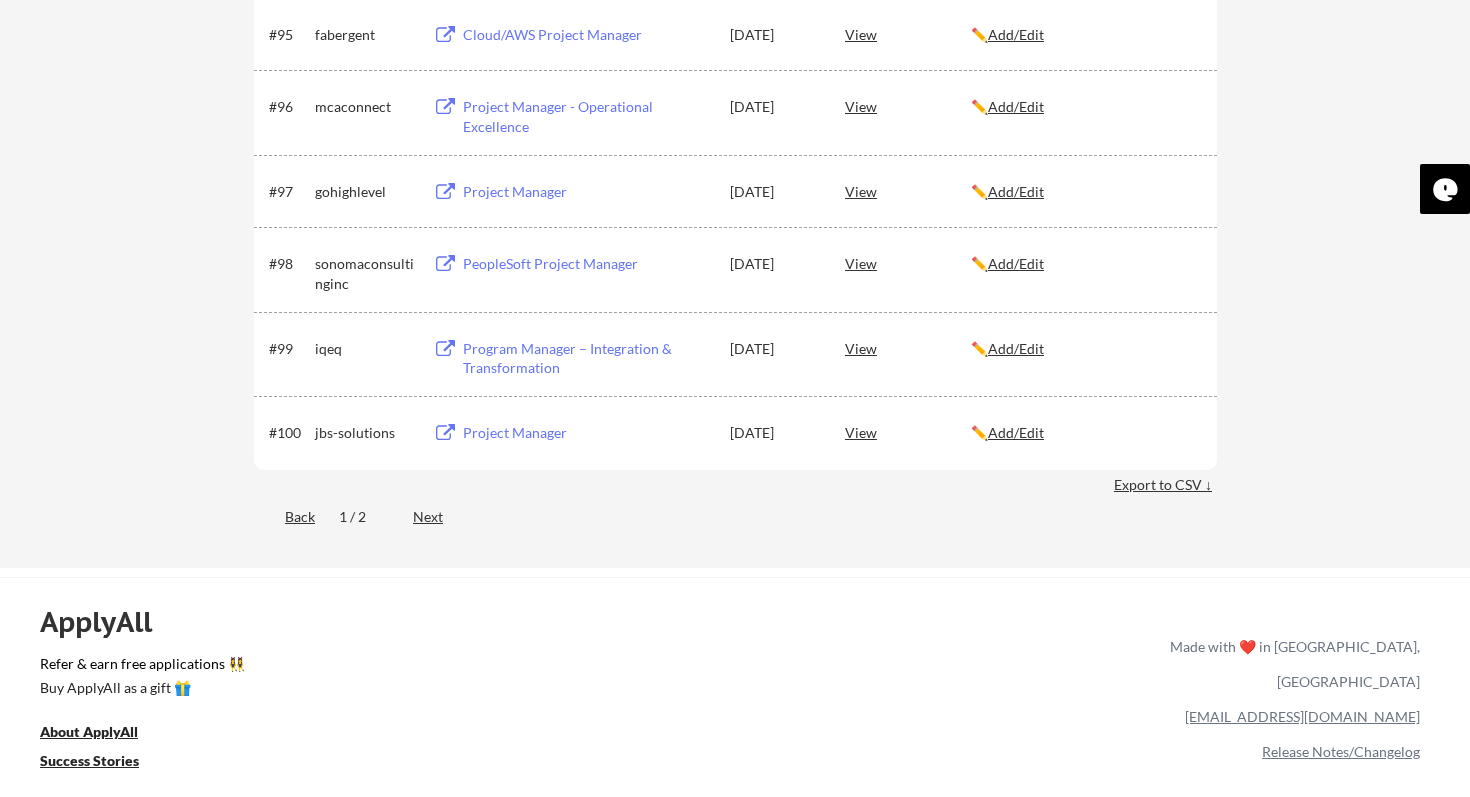 scroll, scrollTop: 7965, scrollLeft: 0, axis: vertical 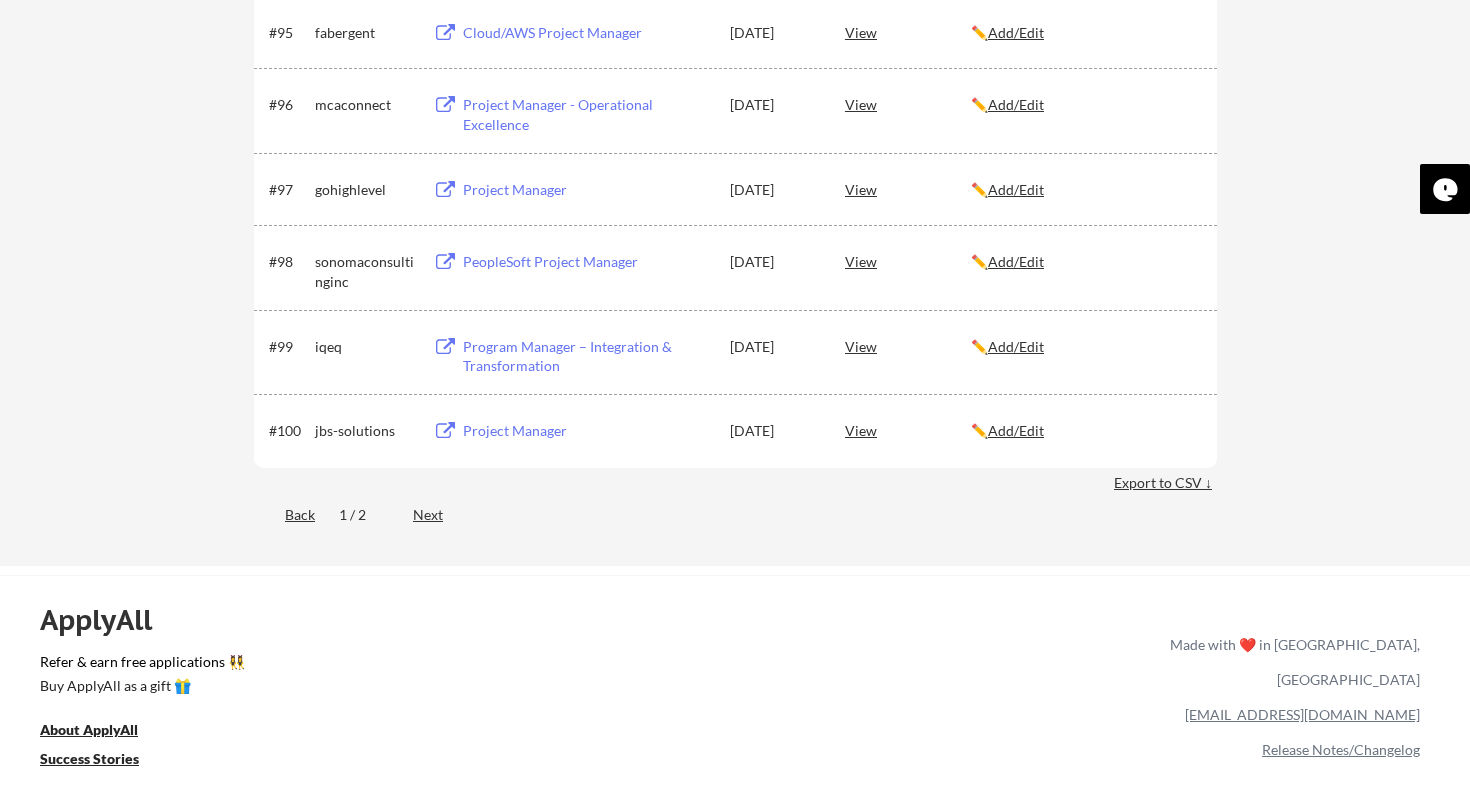 click on "Next" at bounding box center (439, 515) 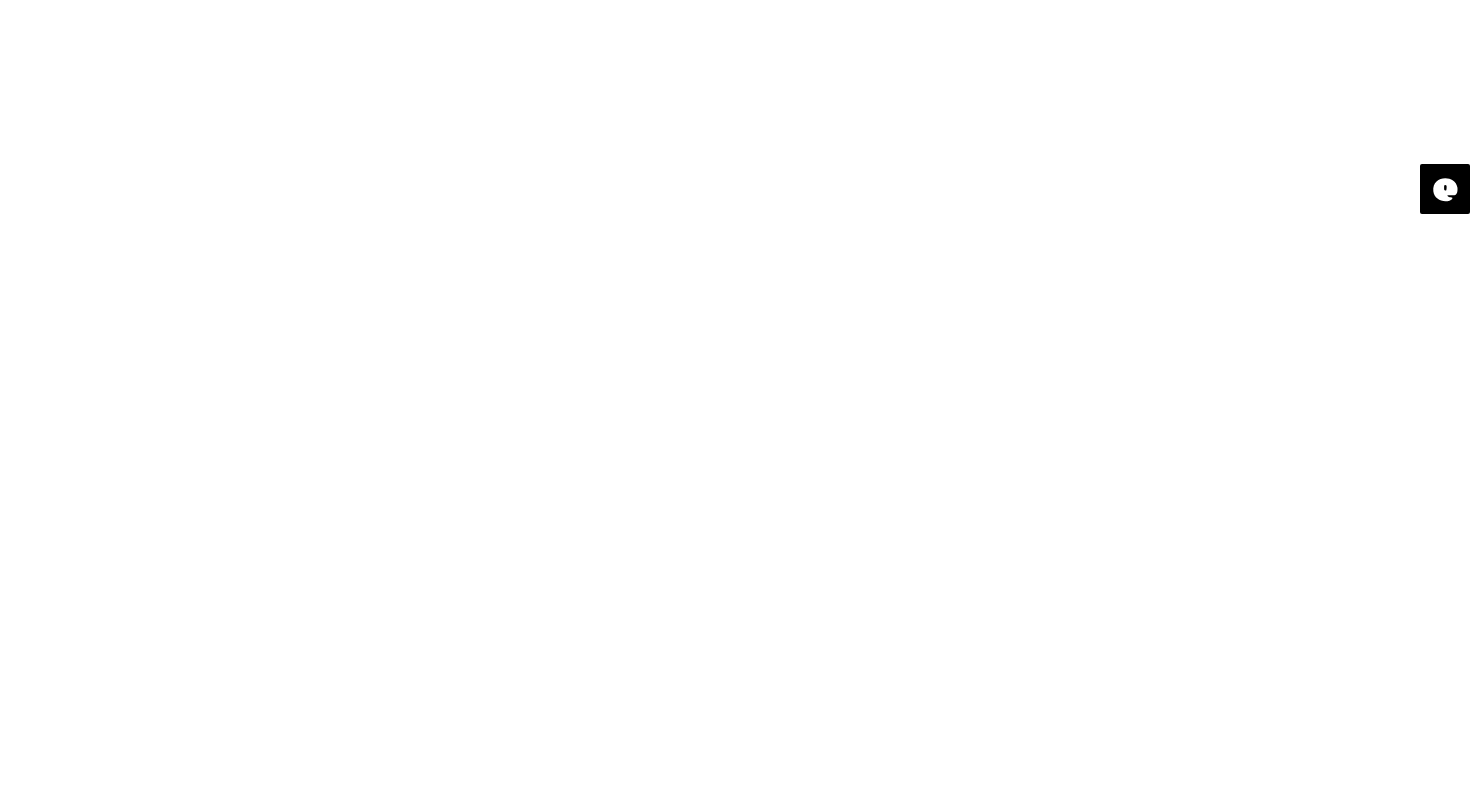 scroll, scrollTop: 6468, scrollLeft: 0, axis: vertical 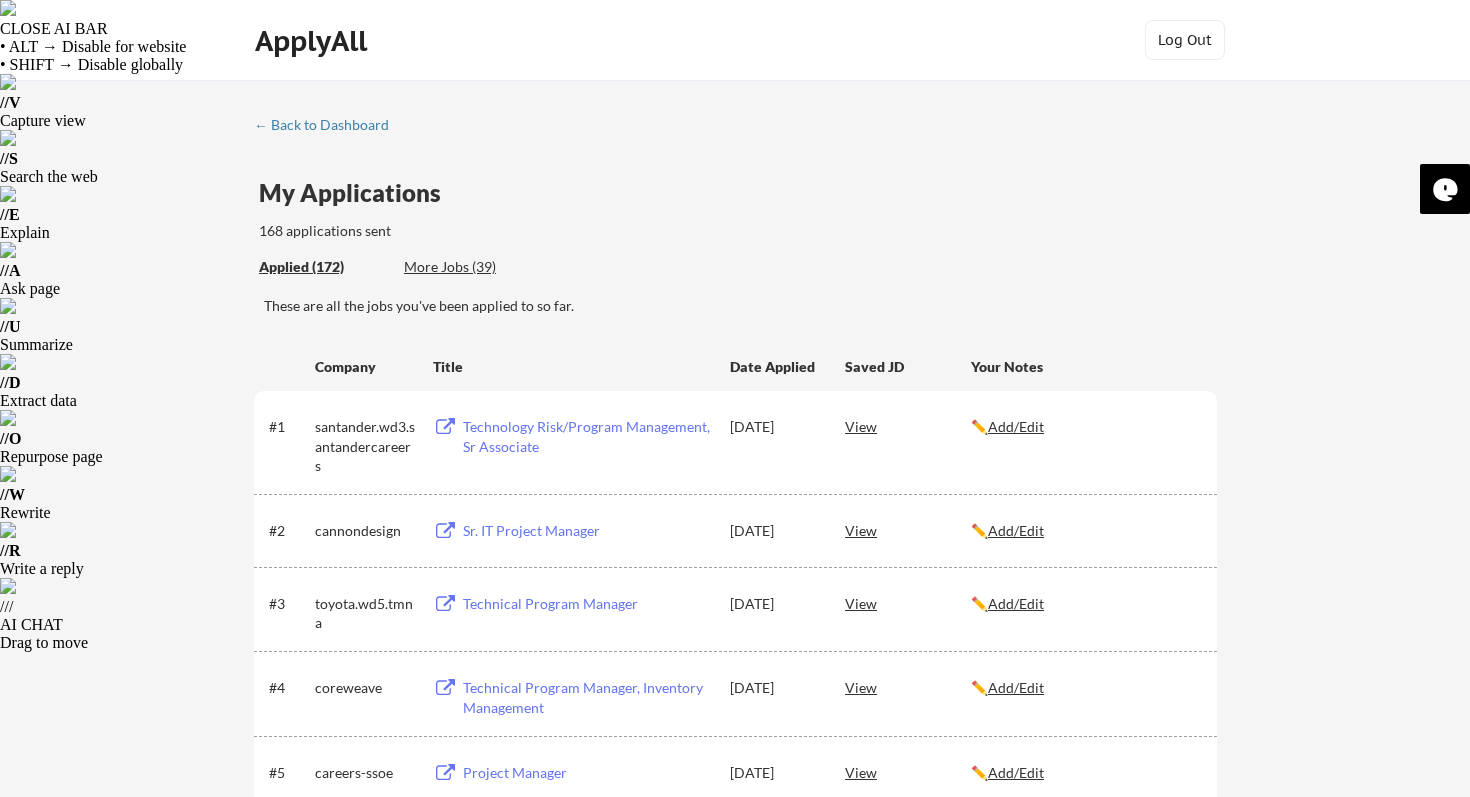 click on "← Back to Dashboard My Applications 168 applications sent Applied (172) More Jobs (39) These are all the jobs you've been applied to so far.  Company Title Date Applied Saved JD Your Notes #1 [GEOGRAPHIC_DATA]wd3.santandercareers Technology Risk/Program Management, Sr Associate [DATE] View    ✏️  Add/Edit
#2 cannondesign Sr. IT Project Manager  [DATE] View    ✏️  Add/Edit
#3 toyota.wd5.tmna Technical Program Manager [DATE] View    ✏️  Add/Edit
#4 coreweave Technical Program Manager, Inventory Management [DATE] View    ✏️  Add/Edit
#5 careers-ssoe Project Manager [DATE] View    ✏️  Add/Edit
#6 pindropsecurity Principal Project Manager [DATE] View    ✏️  Add/Edit
#7 Resilience Technical Project Manager [DATE] View    ✏️  Add/Edit
#8 careers-cotiviti Artificial Intelligence AI Program Manager [DATE] View    ✏️  Add/Edit
#9 nttdata Global Program Manager [DATE] View    ✏️  Add/Edit
#10 netflix" at bounding box center [735, 4305] 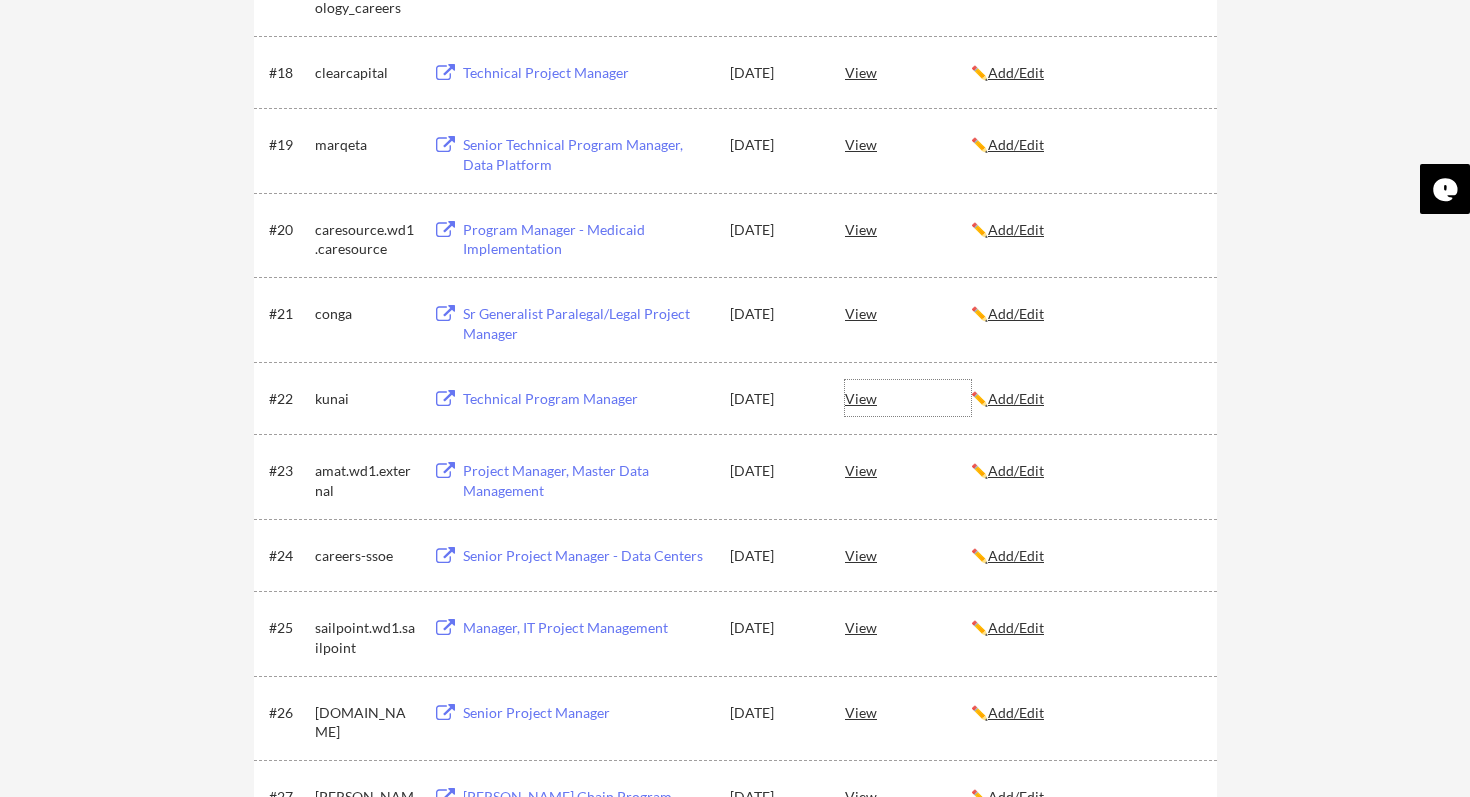 click on "View" at bounding box center [908, 398] 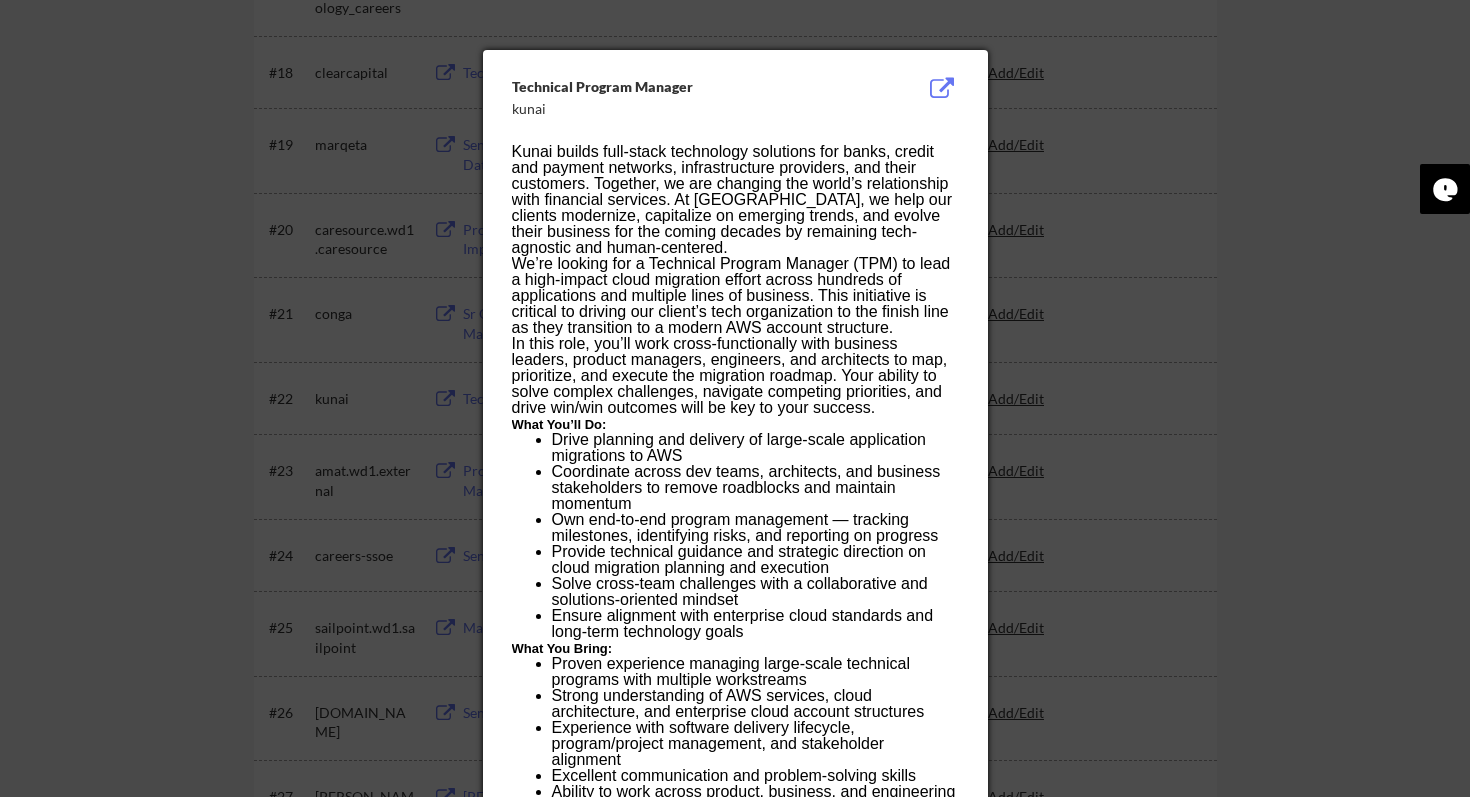 click on "In this role, you’ll work cross-functionally with business leaders, product managers, engineers, and architects to map, prioritize, and execute the migration roadmap. Your ability to solve complex challenges, navigate competing priorities, and drive win/win outcomes will be key to your success." at bounding box center [730, 375] 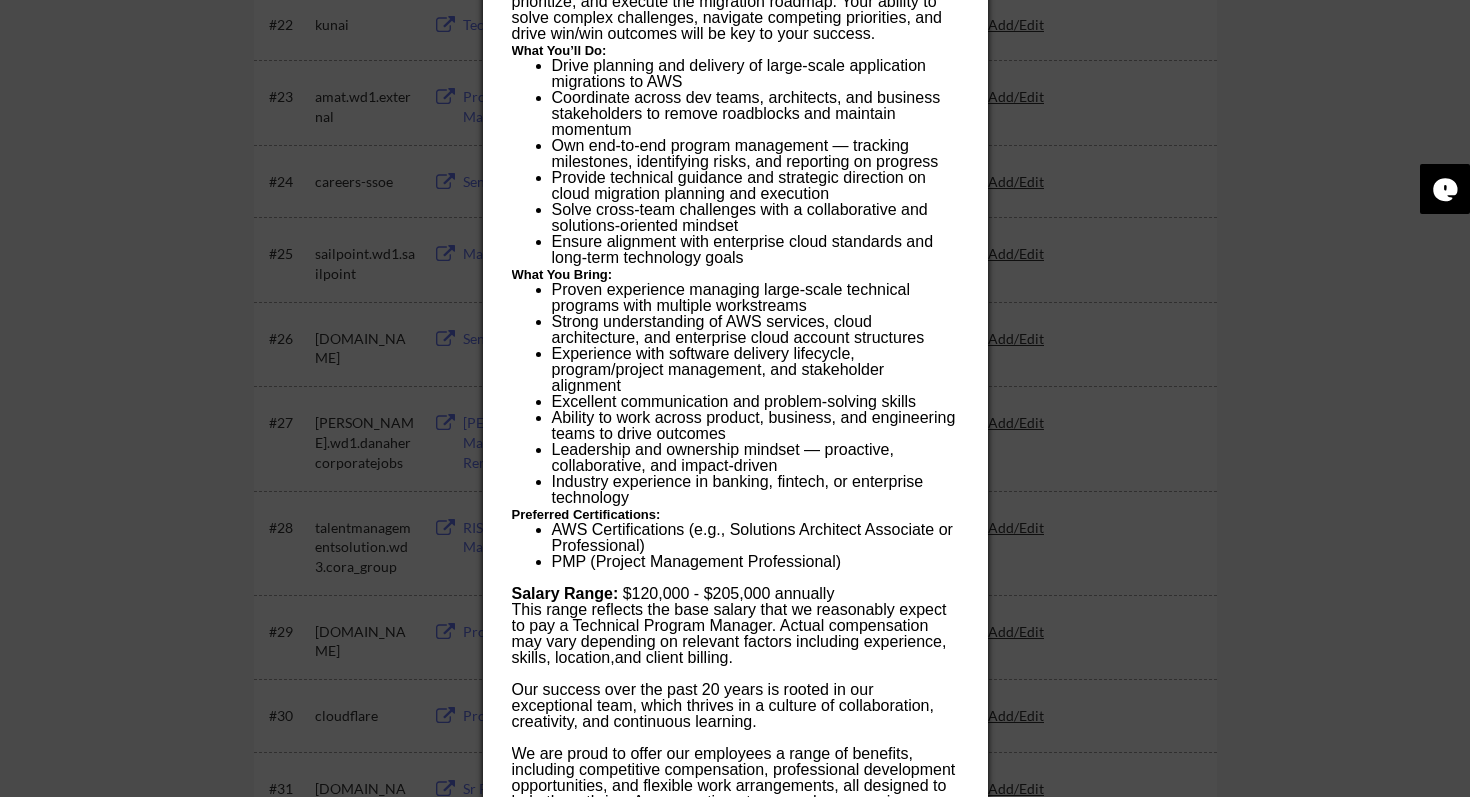 scroll, scrollTop: 2129, scrollLeft: 0, axis: vertical 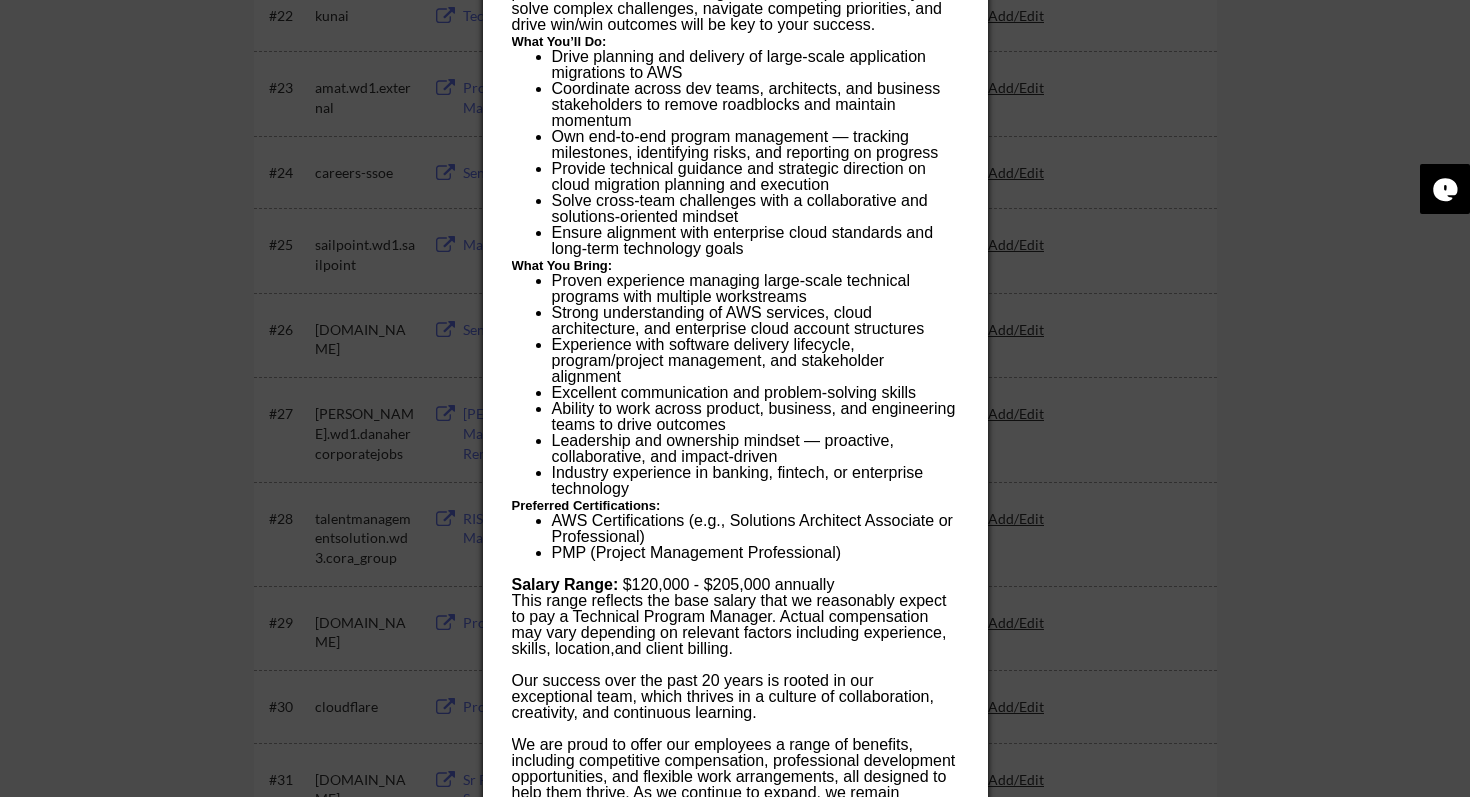 click at bounding box center (735, 398) 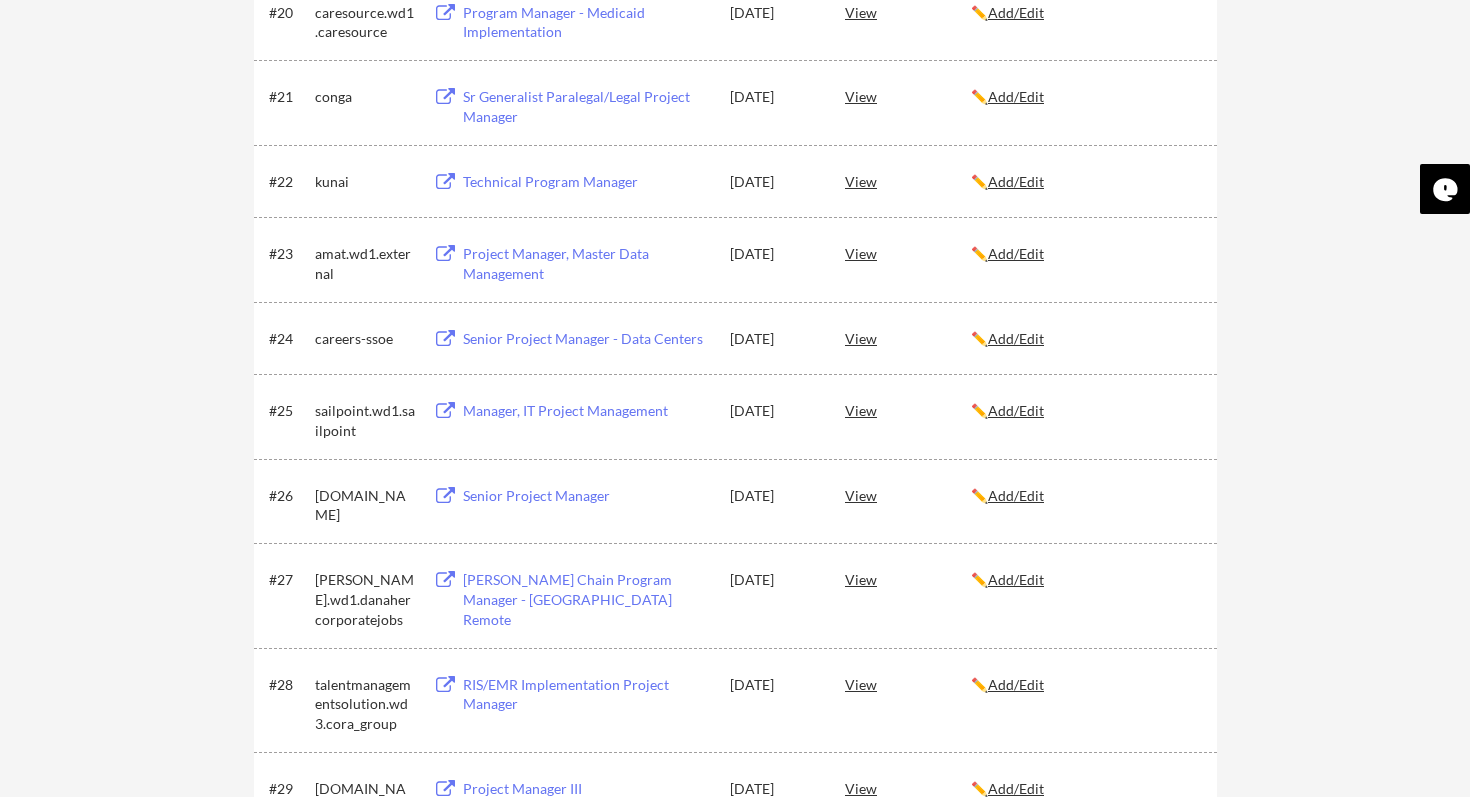 scroll, scrollTop: 1953, scrollLeft: 0, axis: vertical 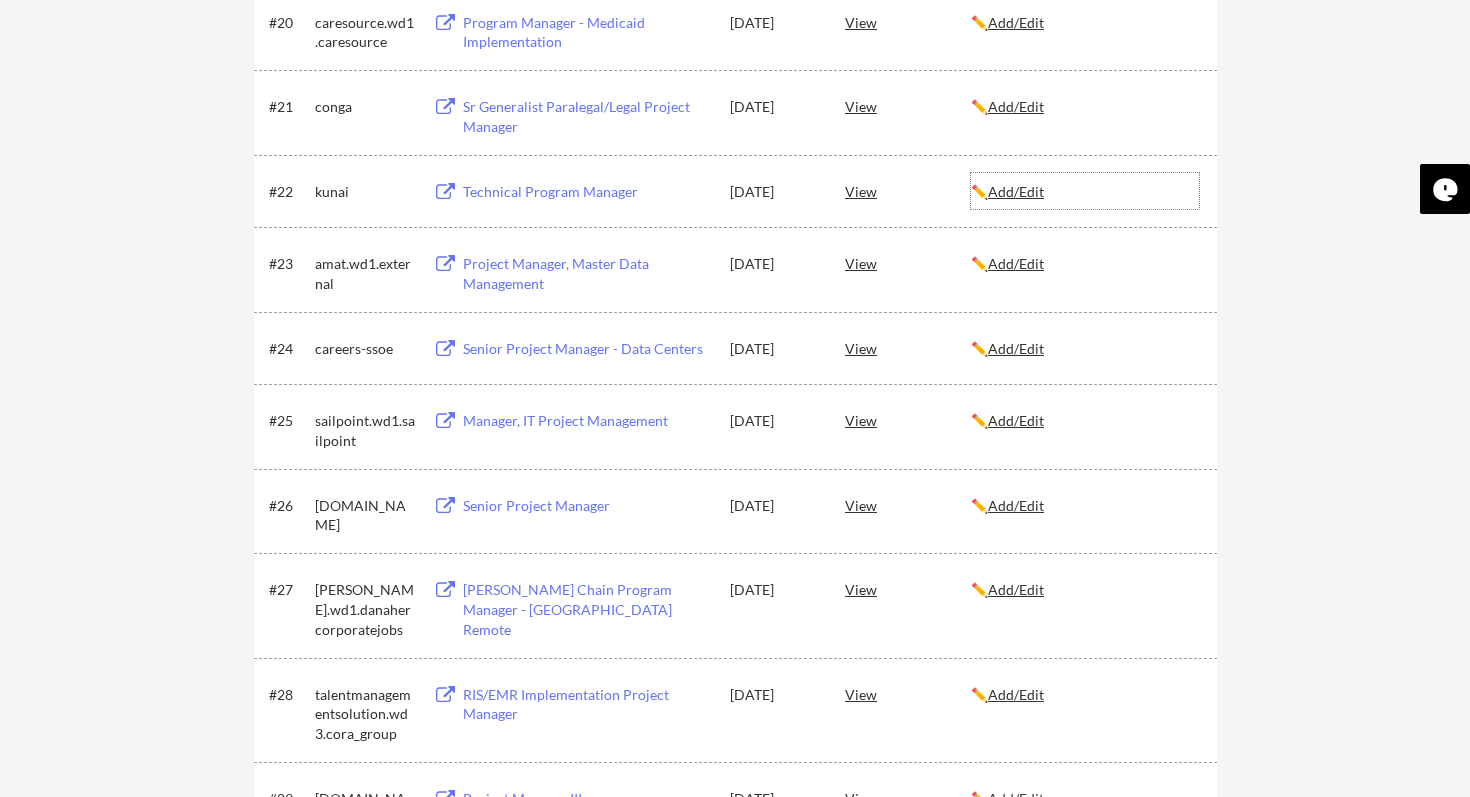 click on "Add/Edit" at bounding box center [1016, 191] 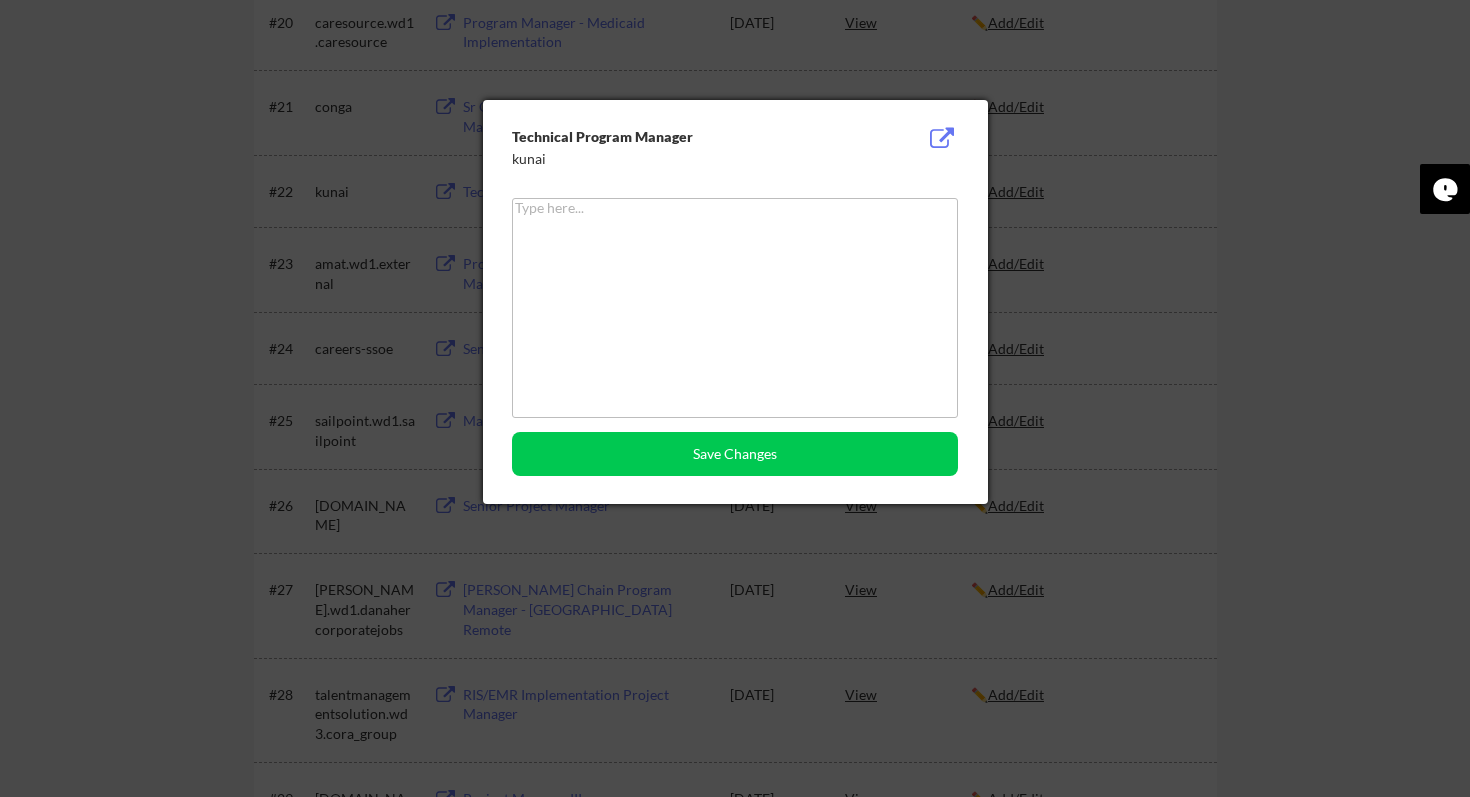 click at bounding box center [942, 139] 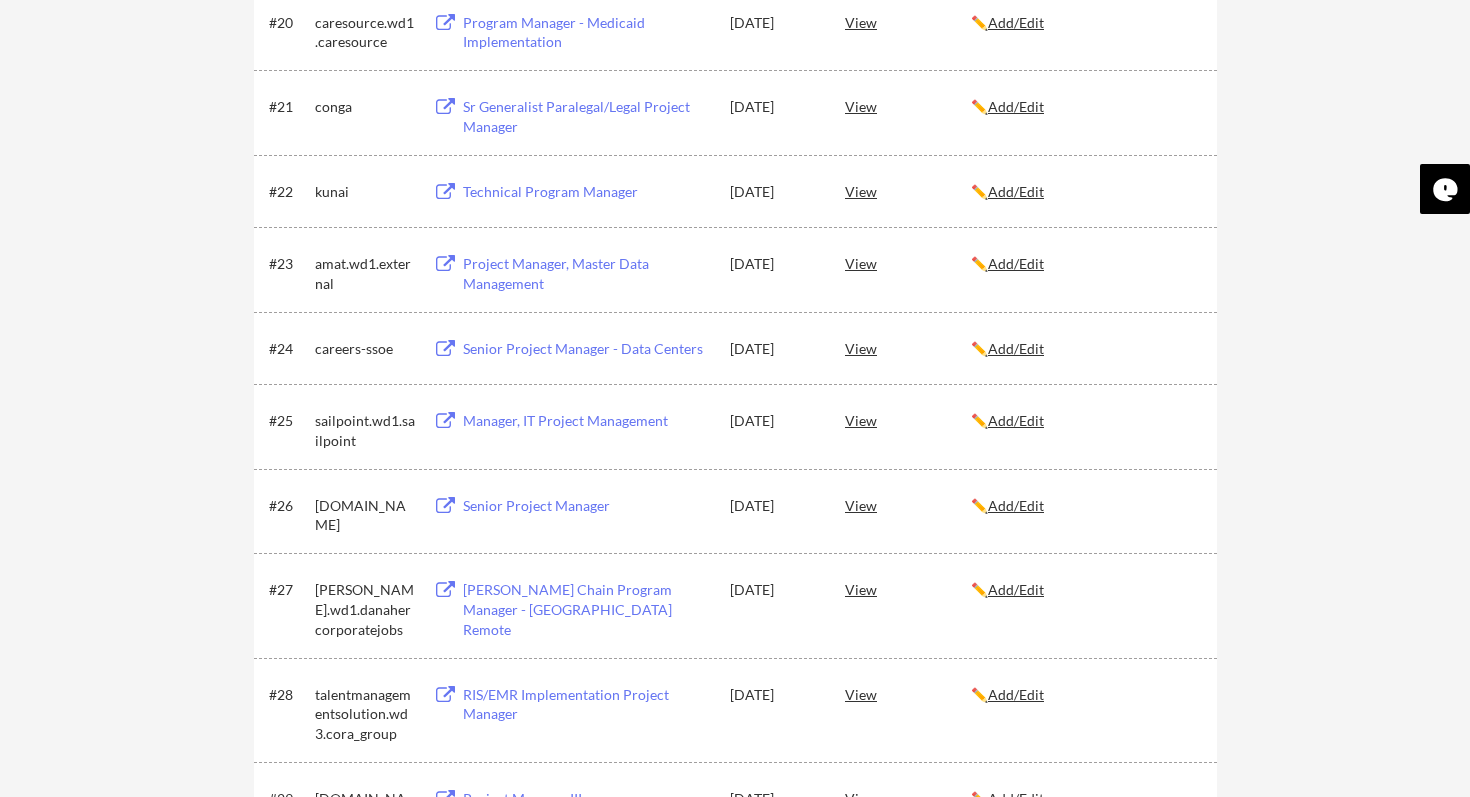 click on "← Back to Dashboard My Applications 168 applications sent Applied (172) More Jobs (39) These are all the jobs you've been applied to so far.  Company Title Date Applied Saved JD Your Notes #1 santander.wd3.santandercareers Technology Risk/Program Management, Sr Associate Jul 23, 2025 View    ✏️  Add/Edit
#2 cannondesign Sr. IT Project Manager  Jul 23, 2025 View    ✏️  Add/Edit
#3 toyota.wd5.tmna Technical Program Manager Jul 23, 2025 View    ✏️  Add/Edit
#4 coreweave Technical Program Manager, Inventory Management Jul 23, 2025 View    ✏️  Add/Edit
#5 careers-ssoe Project Manager Jul 22, 2025 View    ✏️  Add/Edit
#6 pindropsecurity Principal Project Manager Jul 22, 2025 View    ✏️  Add/Edit
#7 Resilience Technical Project Manager Jul 22, 2025 View    ✏️  Add/Edit
#8 careers-cotiviti Artificial Intelligence AI Program Manager Jul 22, 2025 View    ✏️  Add/Edit
#9 nttdata Global Program Manager Jul 22, 2025 View    ✏️  Add/Edit
#10 netflix" at bounding box center [735, 2352] 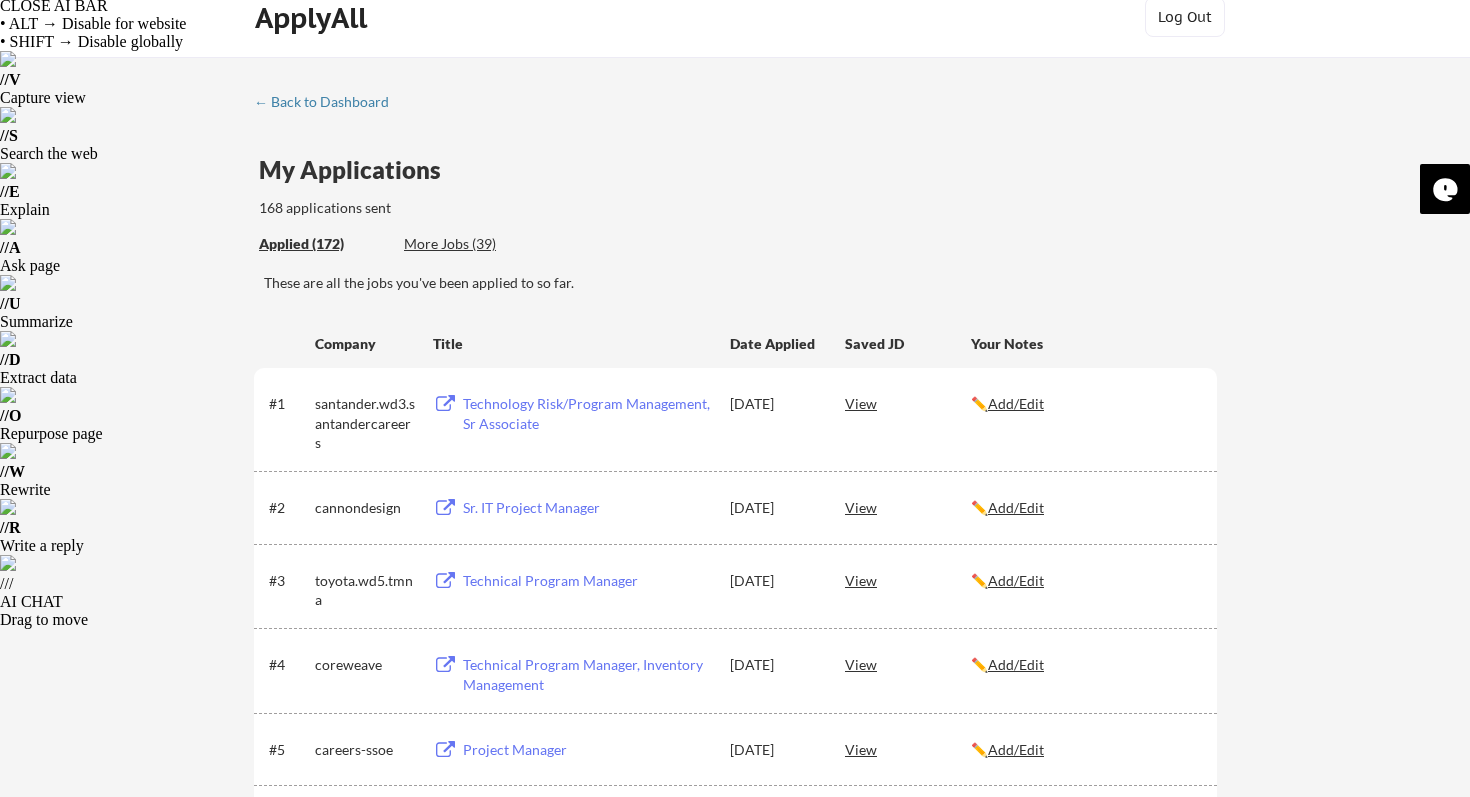 scroll, scrollTop: 0, scrollLeft: 0, axis: both 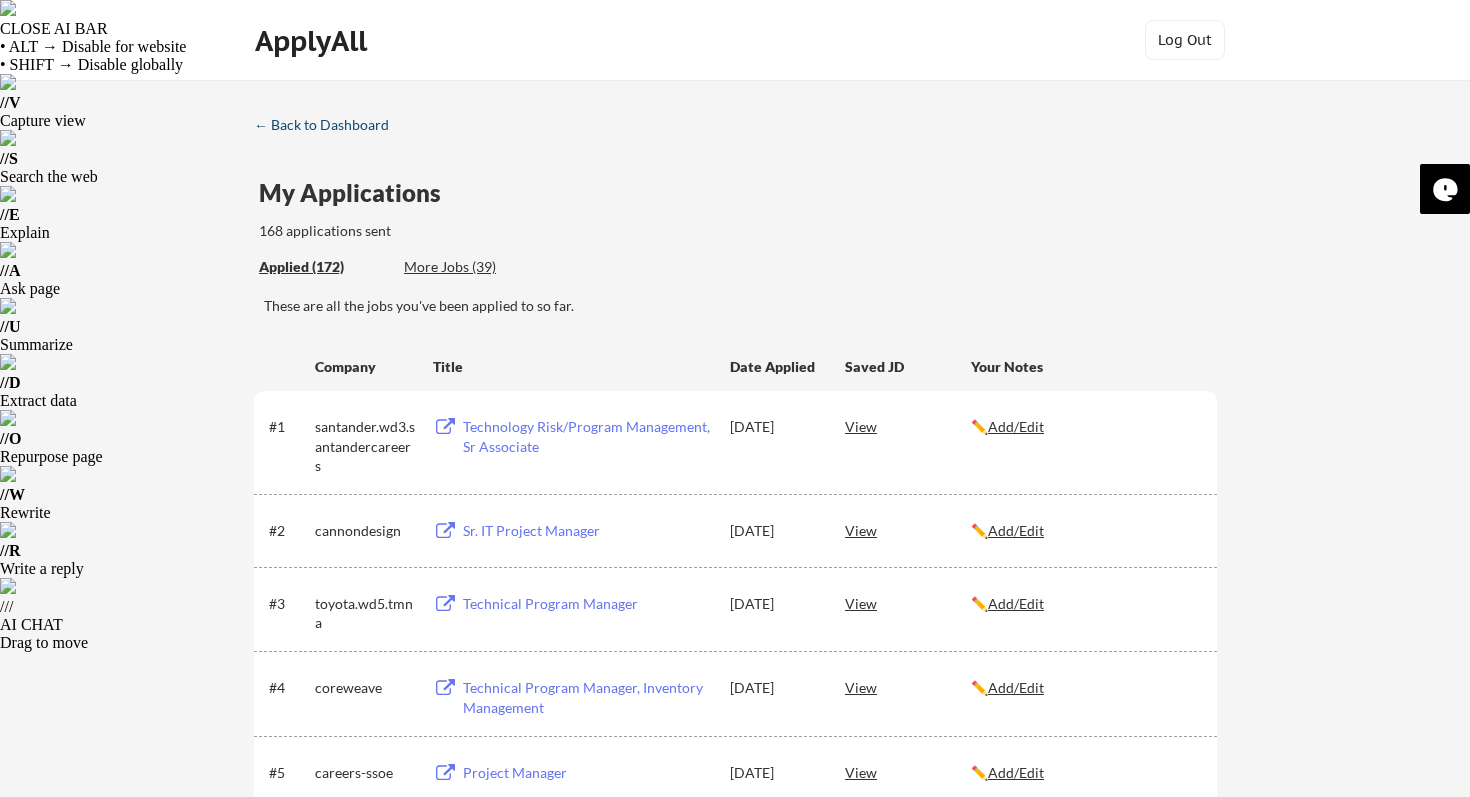 click on "← Back to Dashboard" at bounding box center [329, 125] 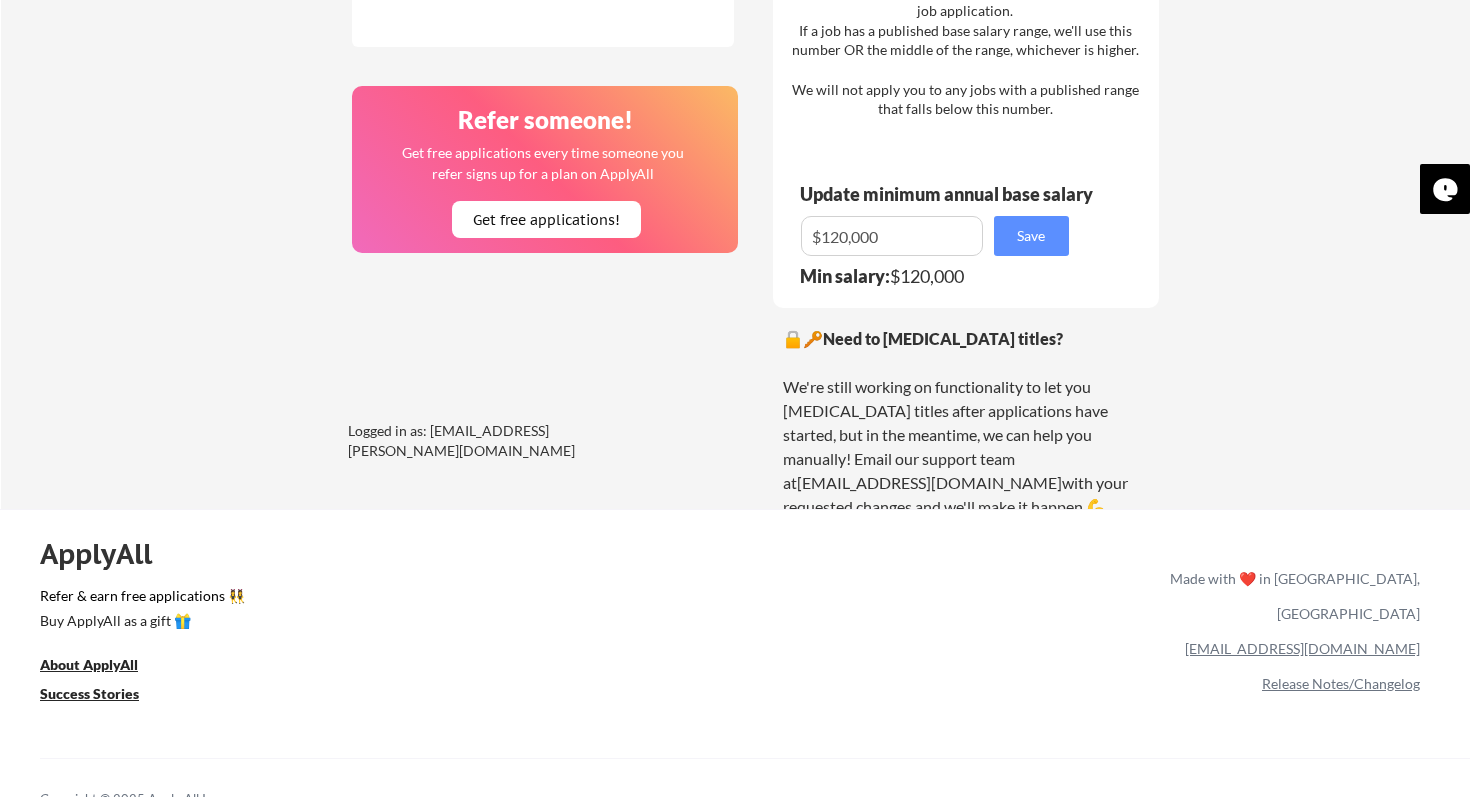 scroll, scrollTop: 1456, scrollLeft: 0, axis: vertical 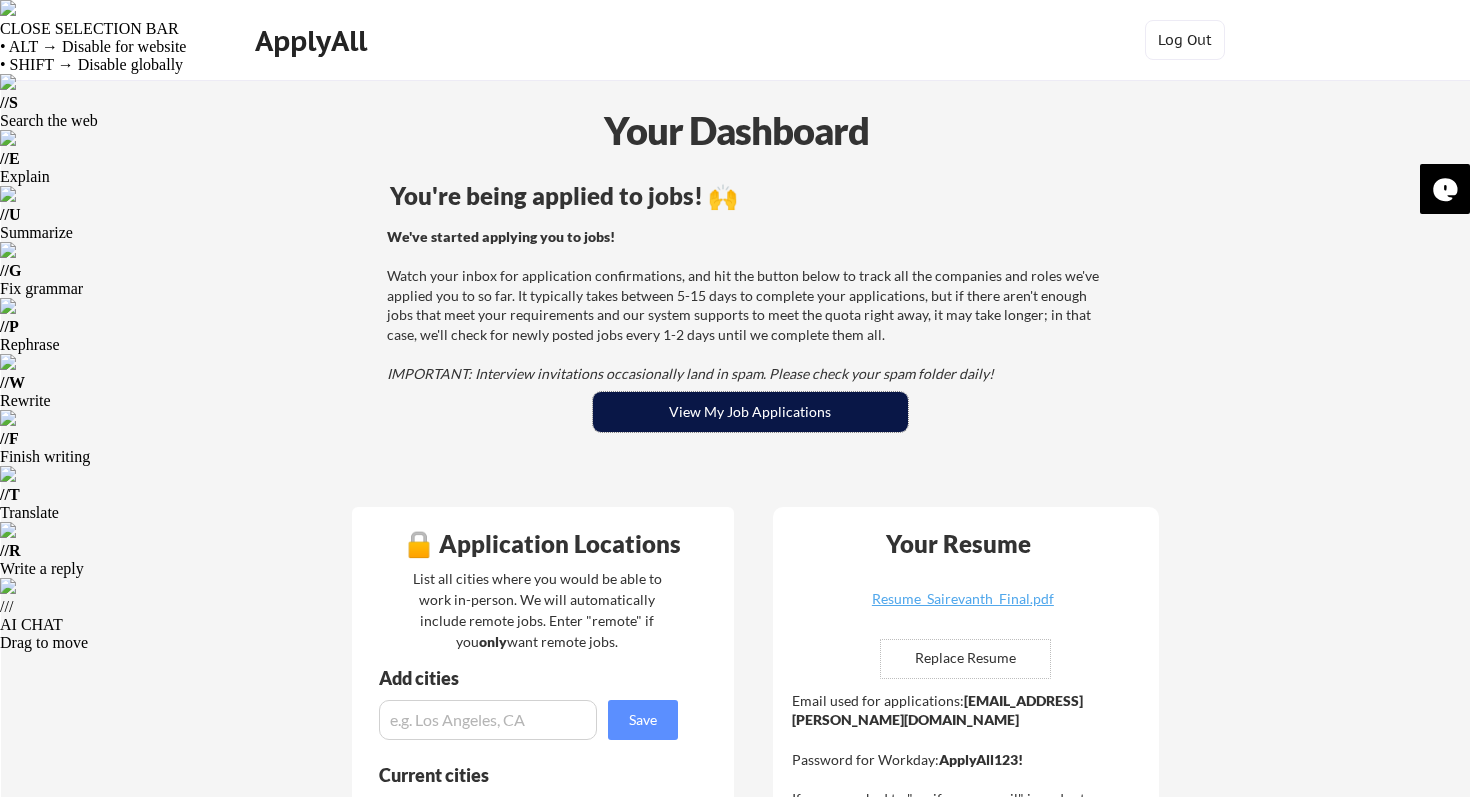 click on "View My Job Applications" at bounding box center [750, 412] 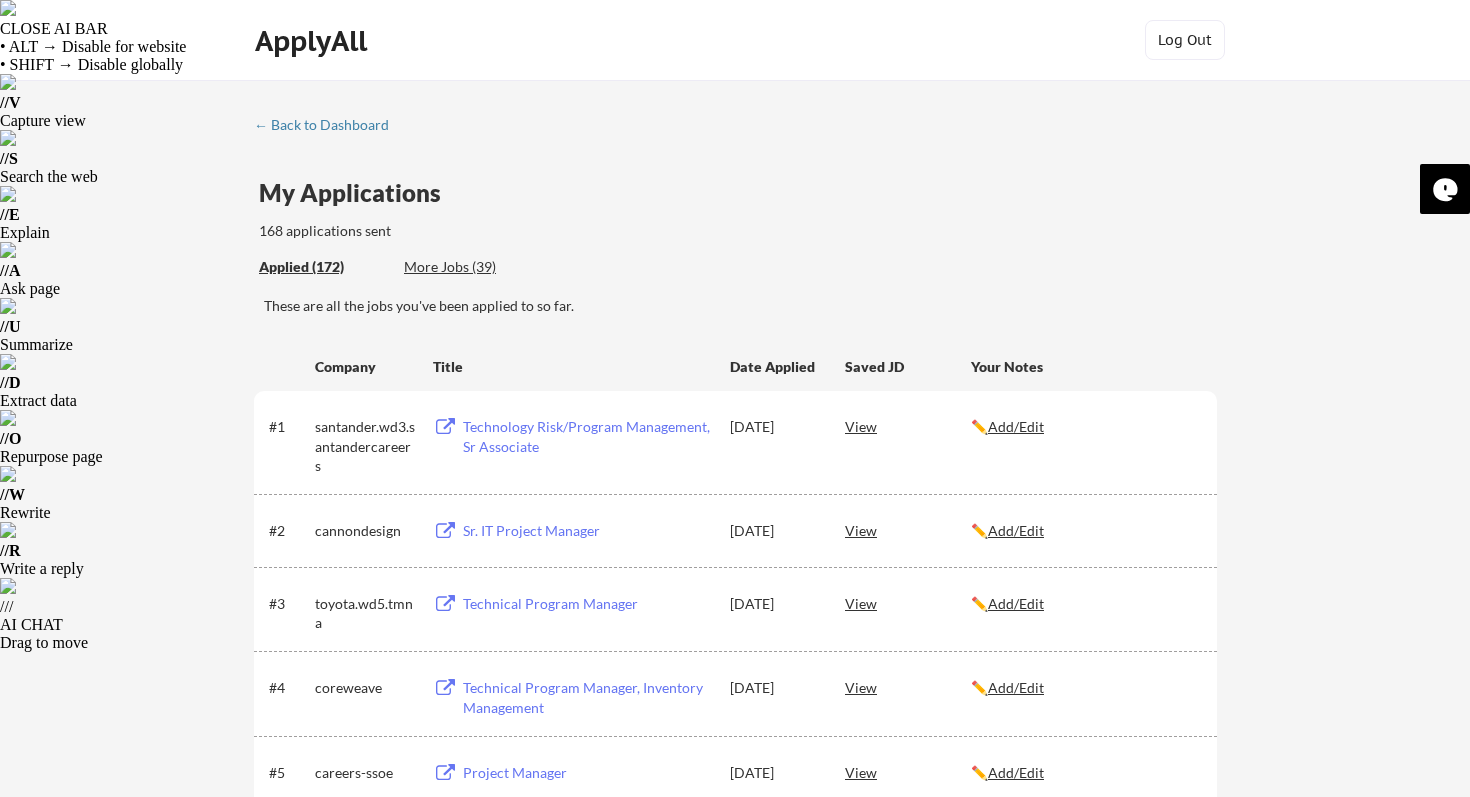 scroll, scrollTop: 1746, scrollLeft: 0, axis: vertical 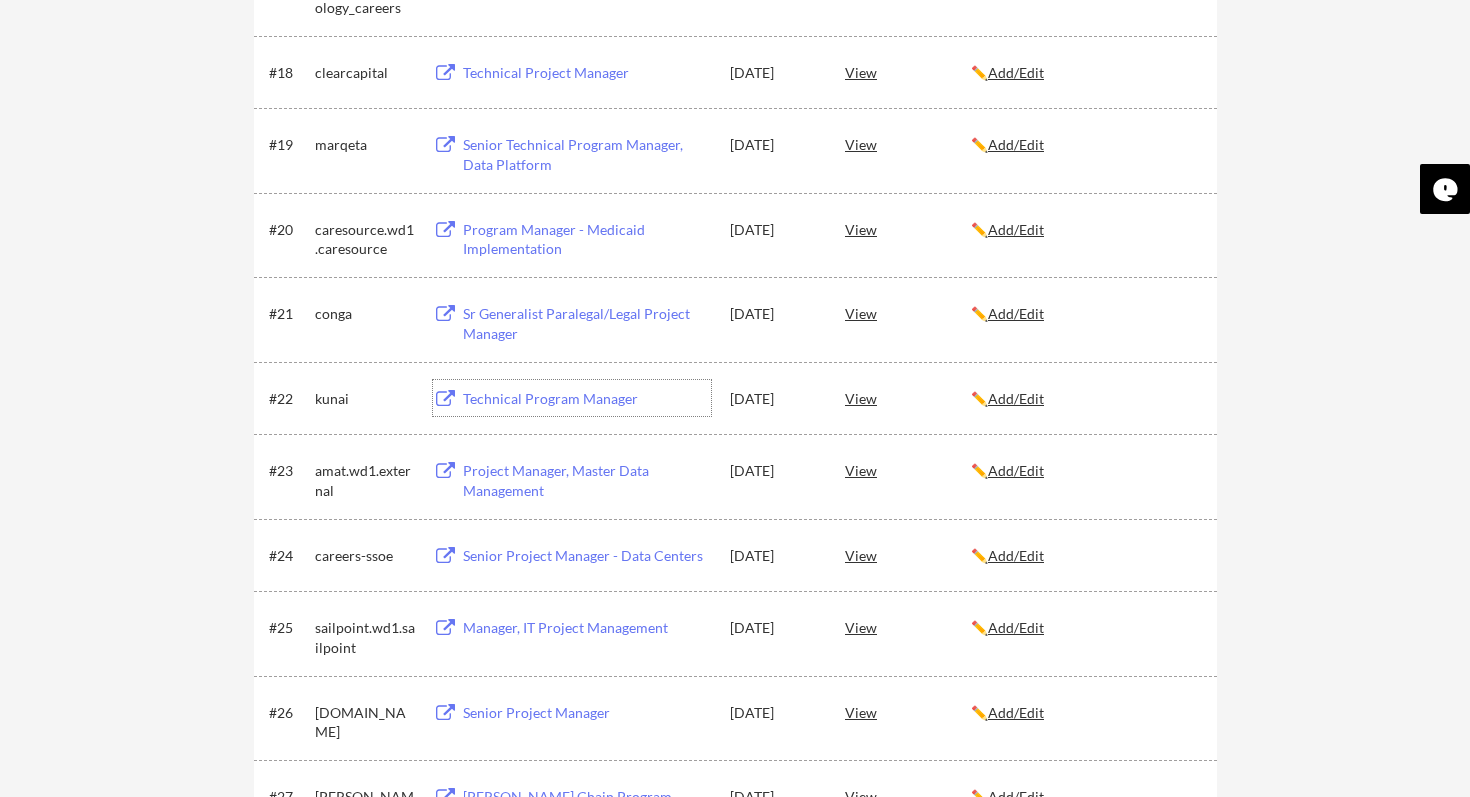 click on "Technical Program Manager" at bounding box center [587, 399] 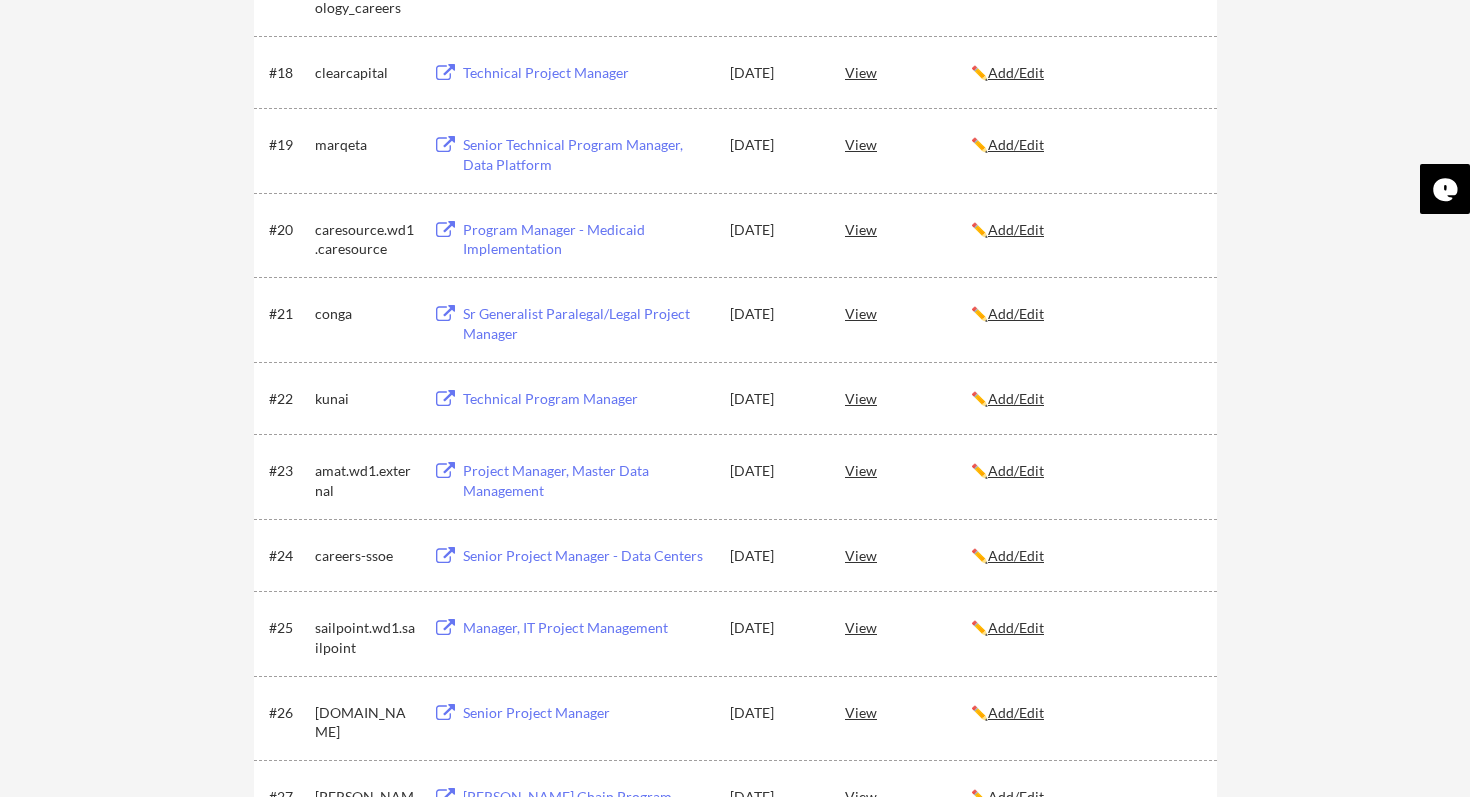click on "← Back to Dashboard My Applications 168 applications sent Applied (172) More Jobs (39) These are all the jobs you've been applied to so far.  Company Title Date Applied Saved JD Your Notes #1 santander.wd3.santandercareers Technology Risk/Program Management, Sr Associate Jul 23, 2025 View    ✏️  Add/Edit
#2 cannondesign Sr. IT Project Manager  Jul 23, 2025 View    ✏️  Add/Edit
#3 toyota.wd5.tmna Technical Program Manager Jul 23, 2025 View    ✏️  Add/Edit
#4 coreweave Technical Program Manager, Inventory Management Jul 23, 2025 View    ✏️  Add/Edit
#5 careers-ssoe Project Manager Jul 22, 2025 View    ✏️  Add/Edit
#6 pindropsecurity Principal Project Manager Jul 22, 2025 View    ✏️  Add/Edit
#7 Resilience Technical Project Manager Jul 22, 2025 View    ✏️  Add/Edit
#8 careers-cotiviti Artificial Intelligence AI Program Manager Jul 22, 2025 View    ✏️  Add/Edit
#9 nttdata Global Program Manager Jul 22, 2025 View    ✏️  Add/Edit
#10 netflix" at bounding box center (735, 2559) 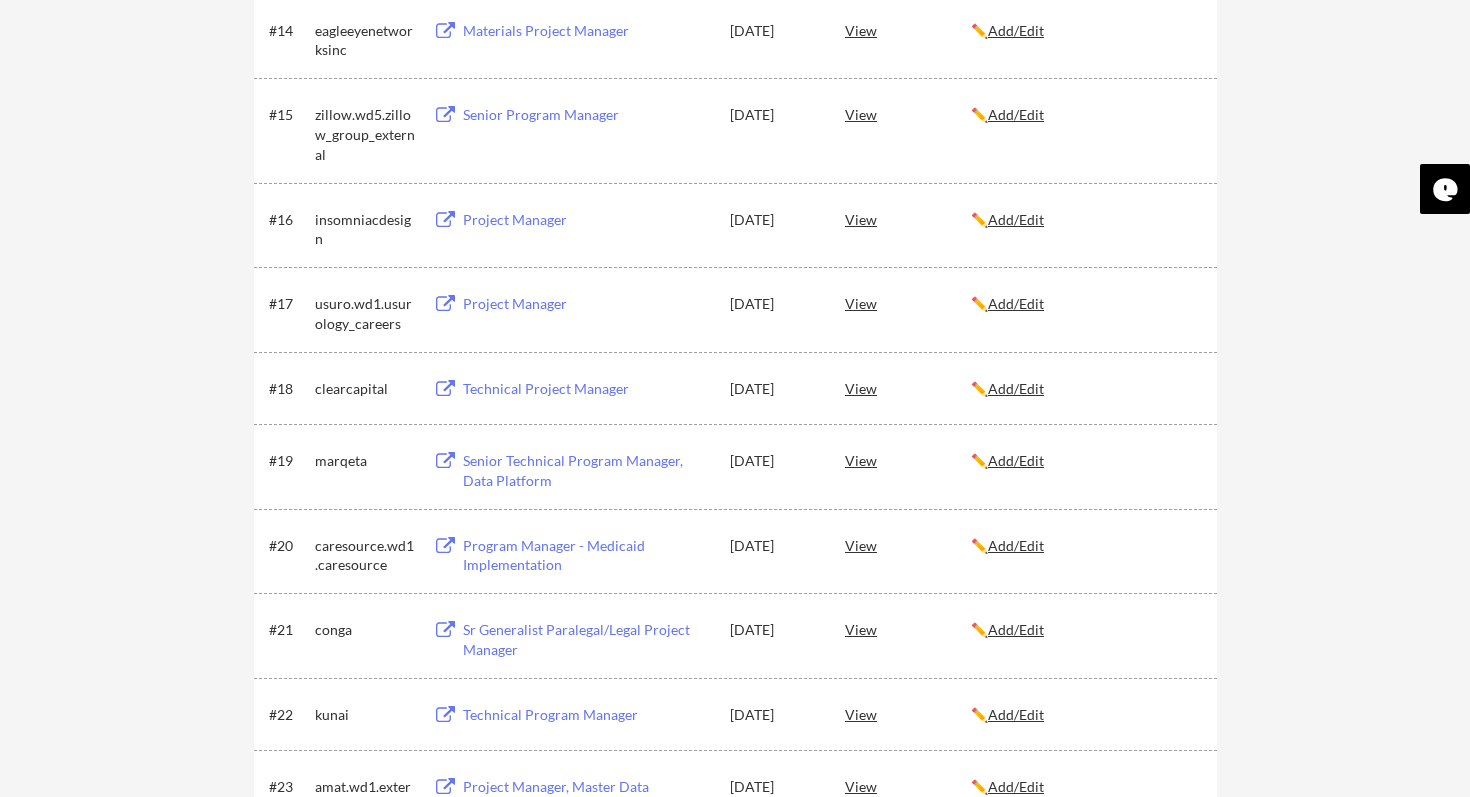 scroll, scrollTop: 1428, scrollLeft: 0, axis: vertical 